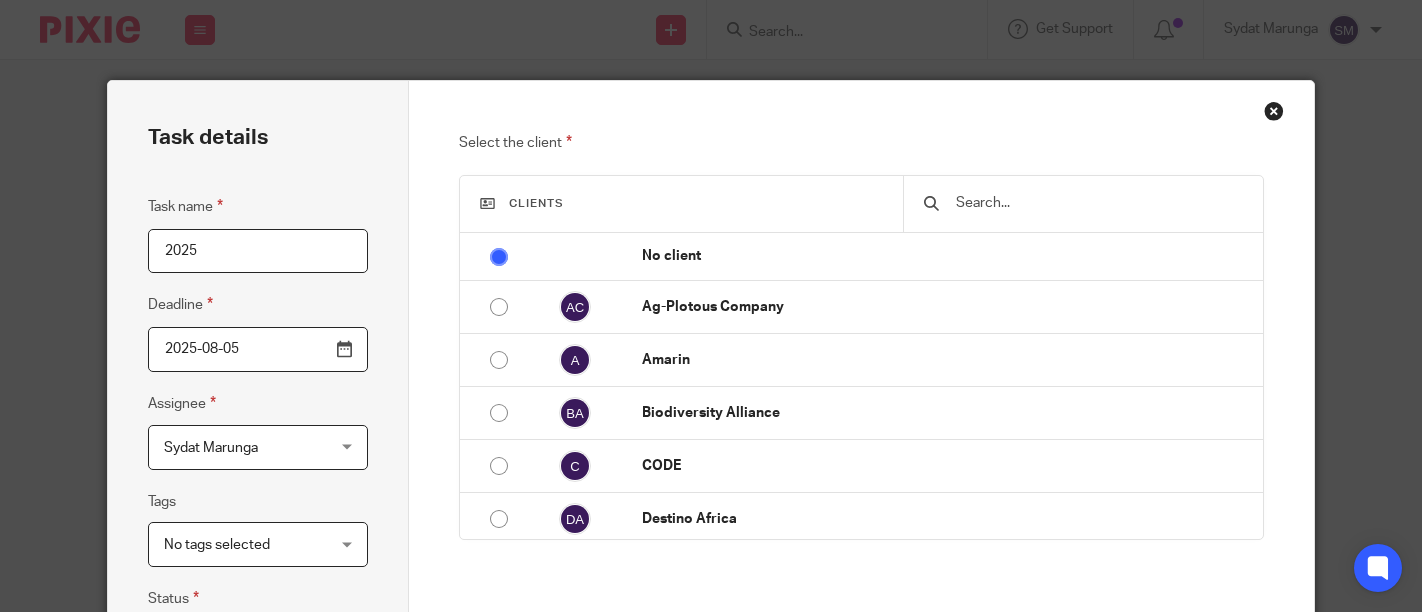scroll, scrollTop: 0, scrollLeft: 0, axis: both 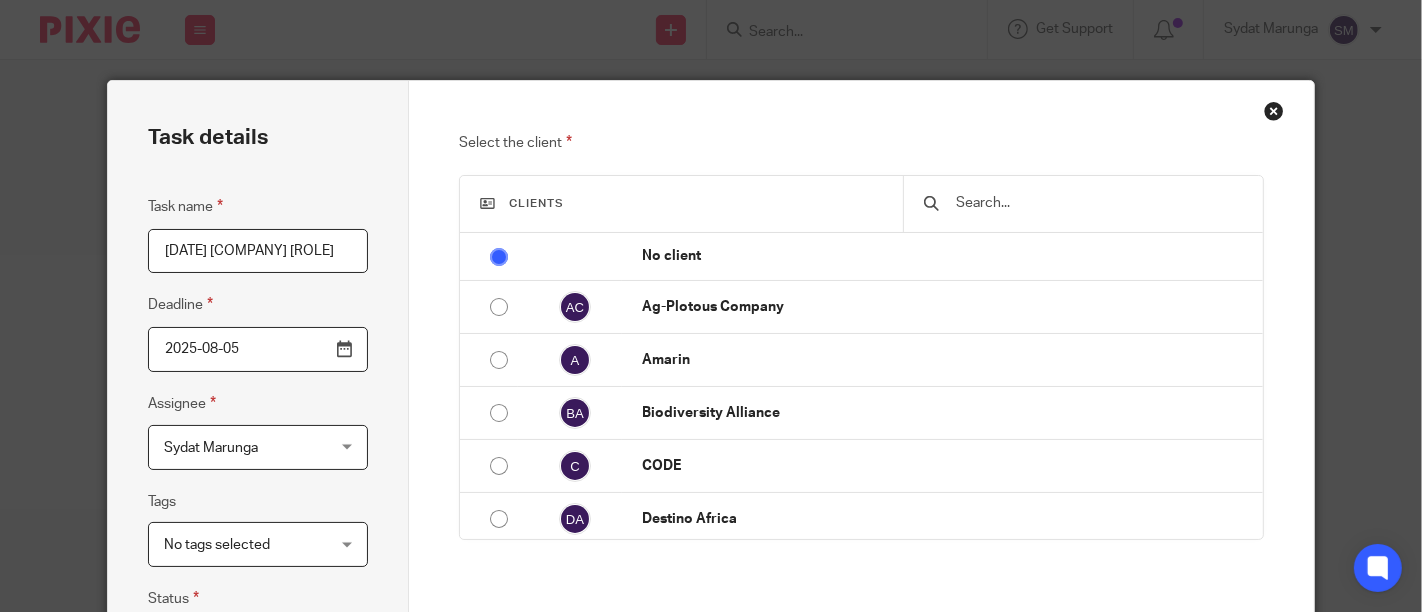 type on "[DATE] [COMPANY] [ROLE]" 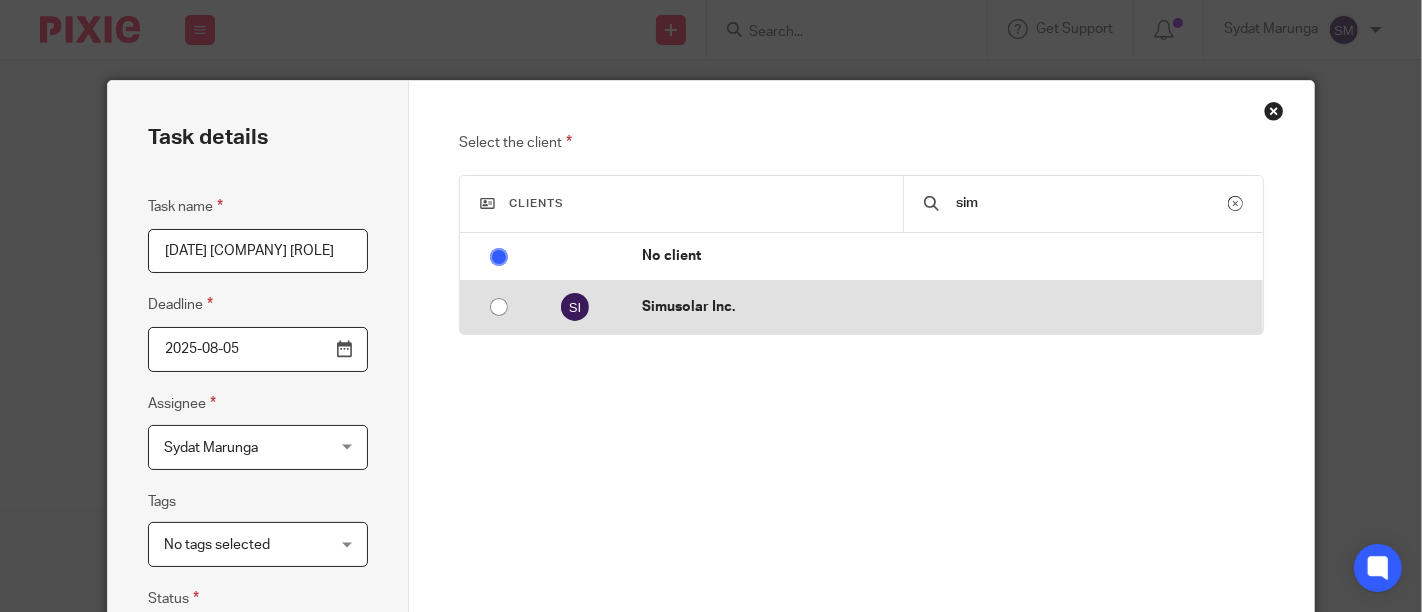 type on "sim" 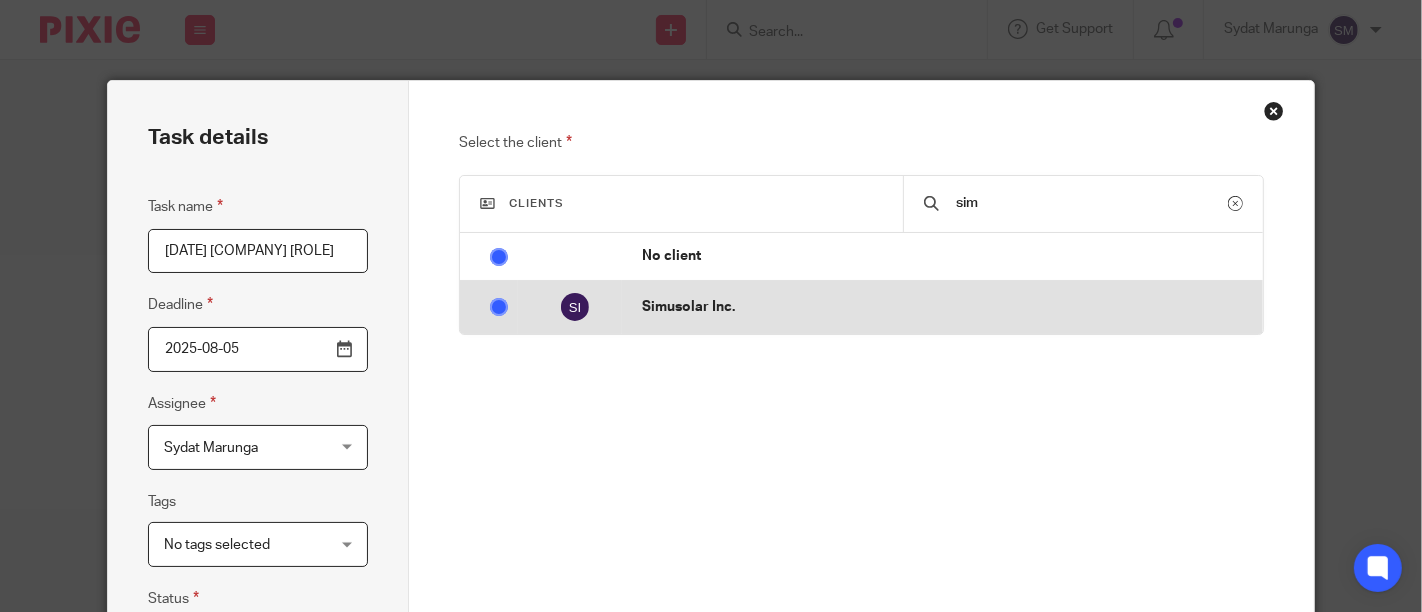 radio on "false" 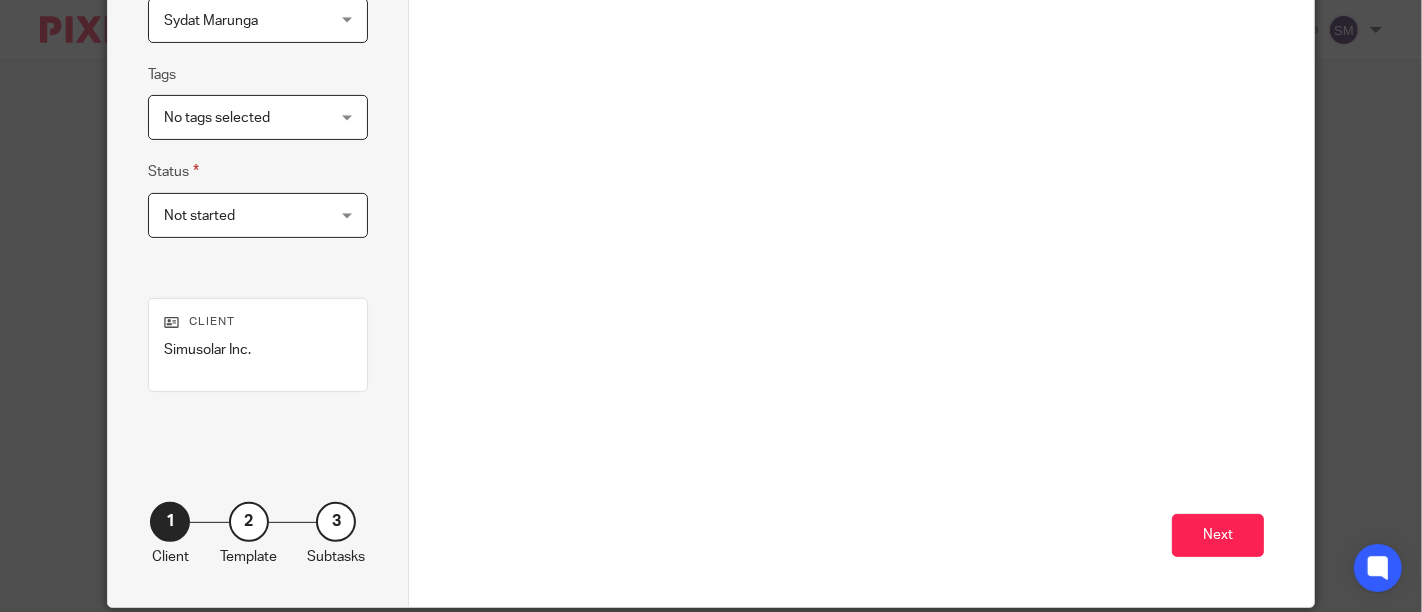 scroll, scrollTop: 444, scrollLeft: 0, axis: vertical 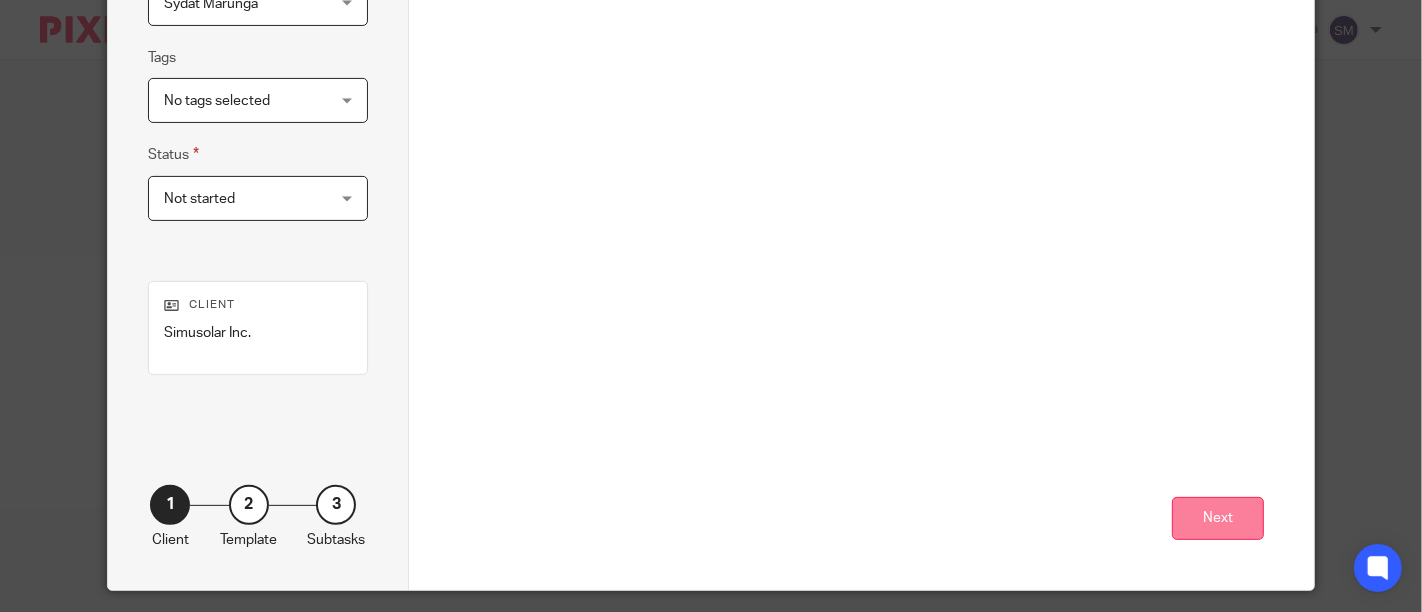 click on "Next" at bounding box center [1218, 518] 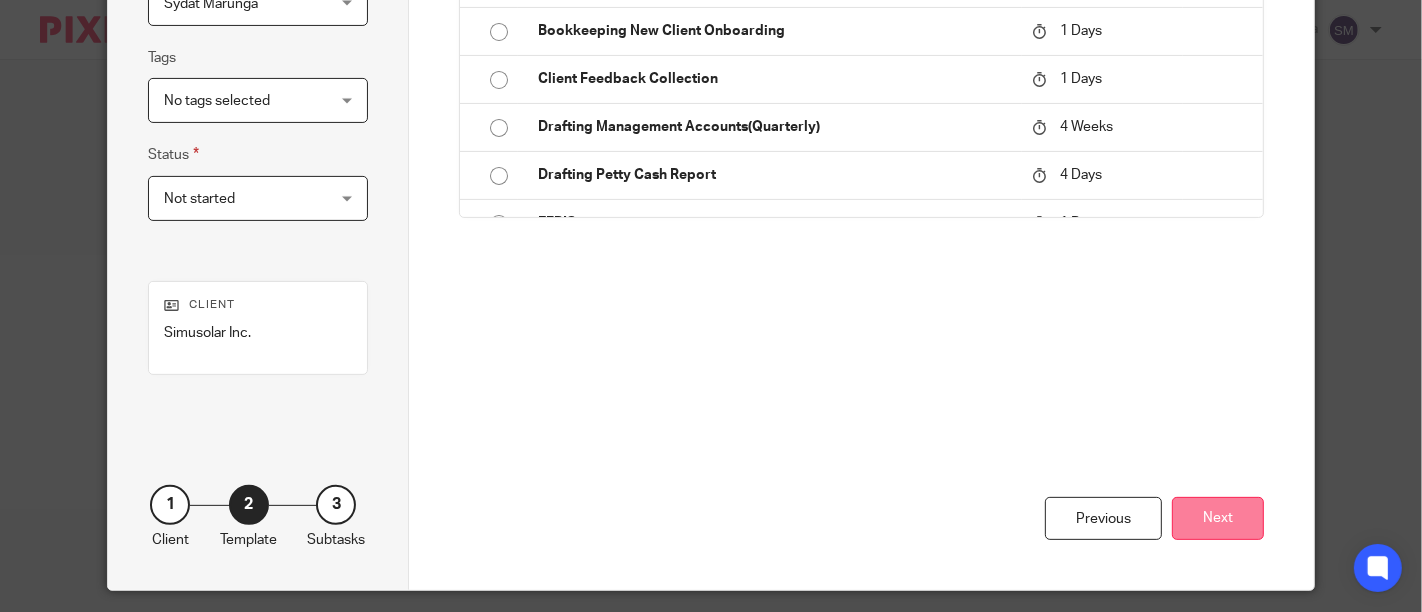 click on "Next" at bounding box center [1218, 518] 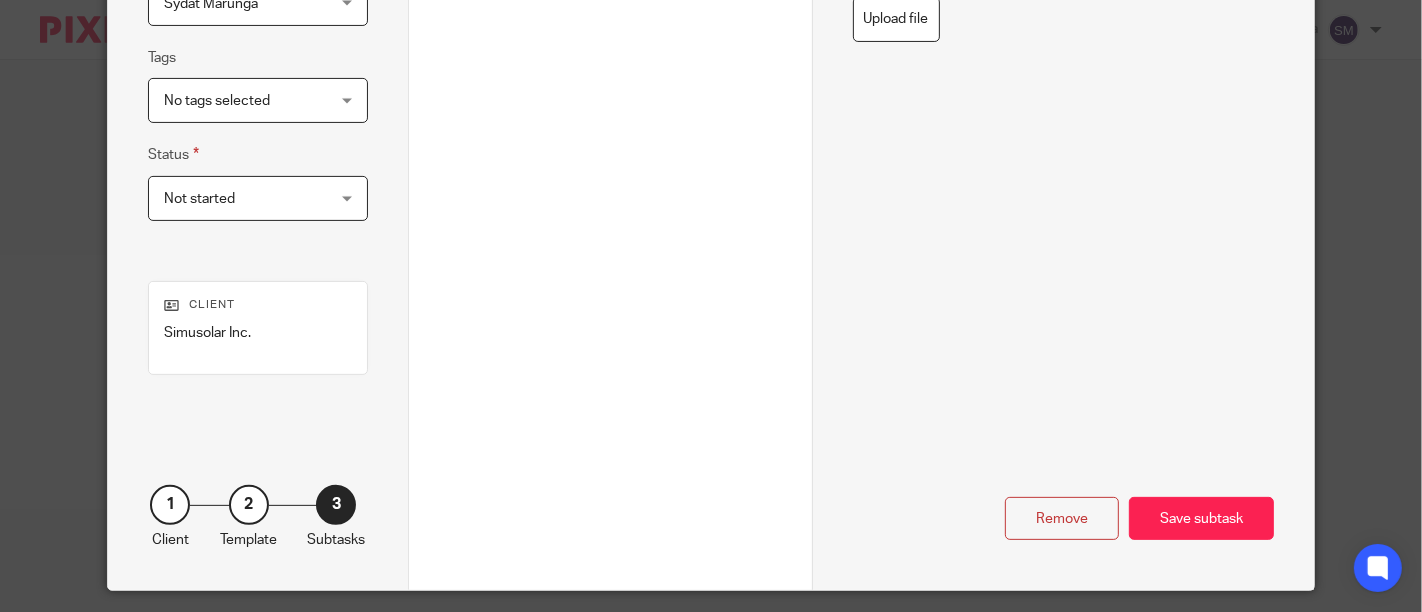 click on "Save subtask" at bounding box center [1201, 518] 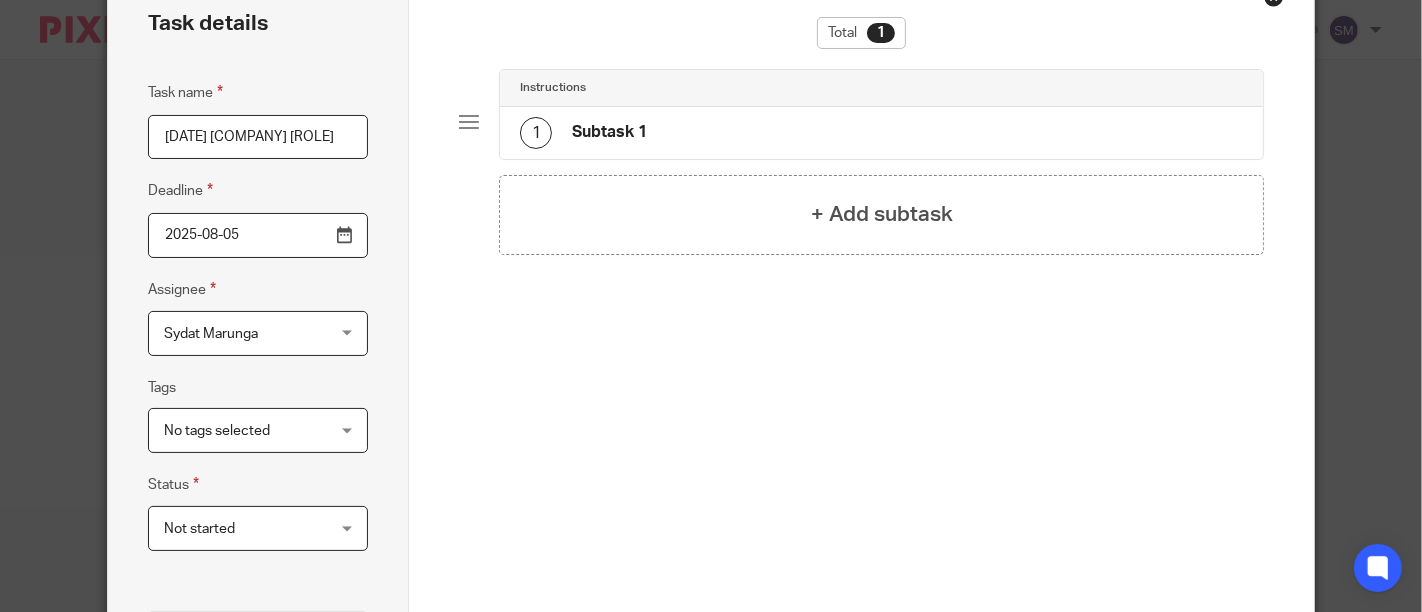 scroll, scrollTop: 111, scrollLeft: 0, axis: vertical 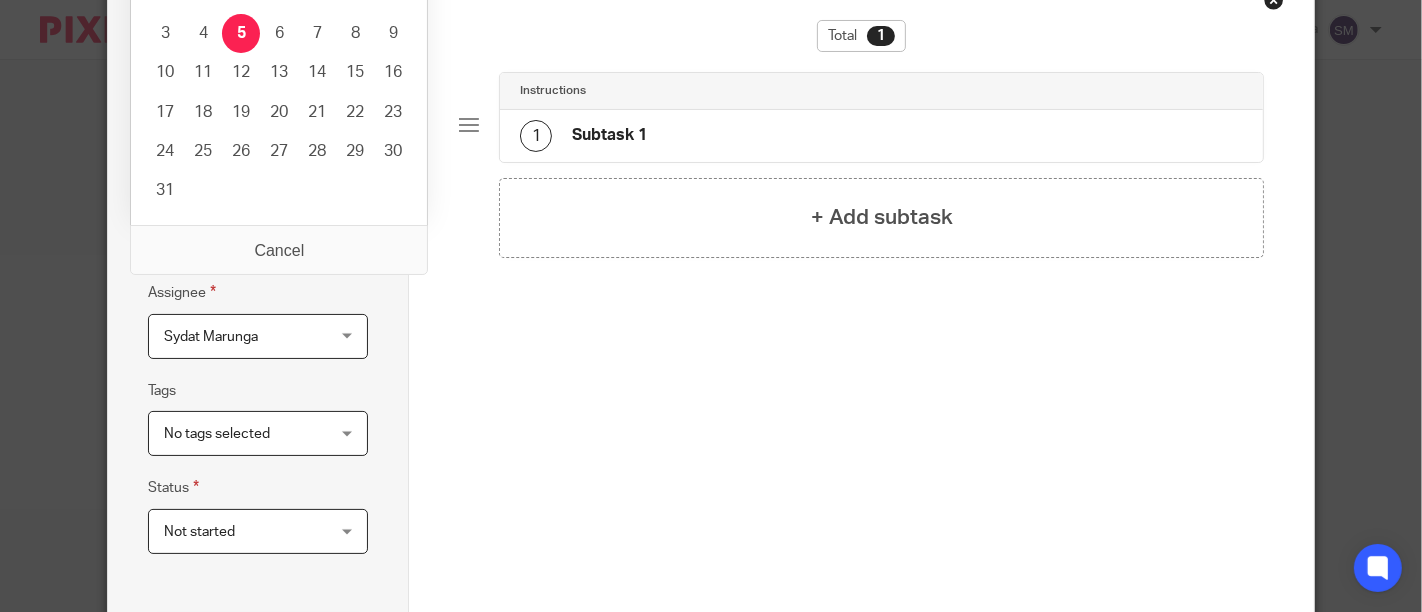 click on "2025-08-05" at bounding box center [258, 238] 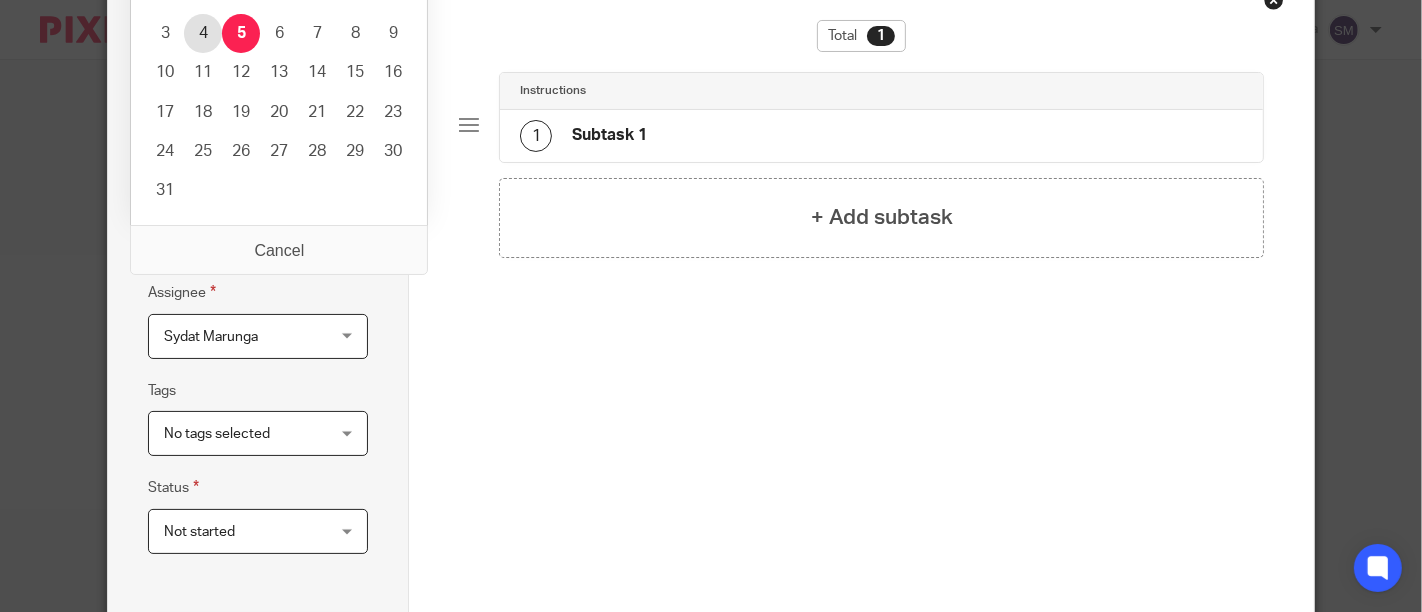type on "2025-08-04" 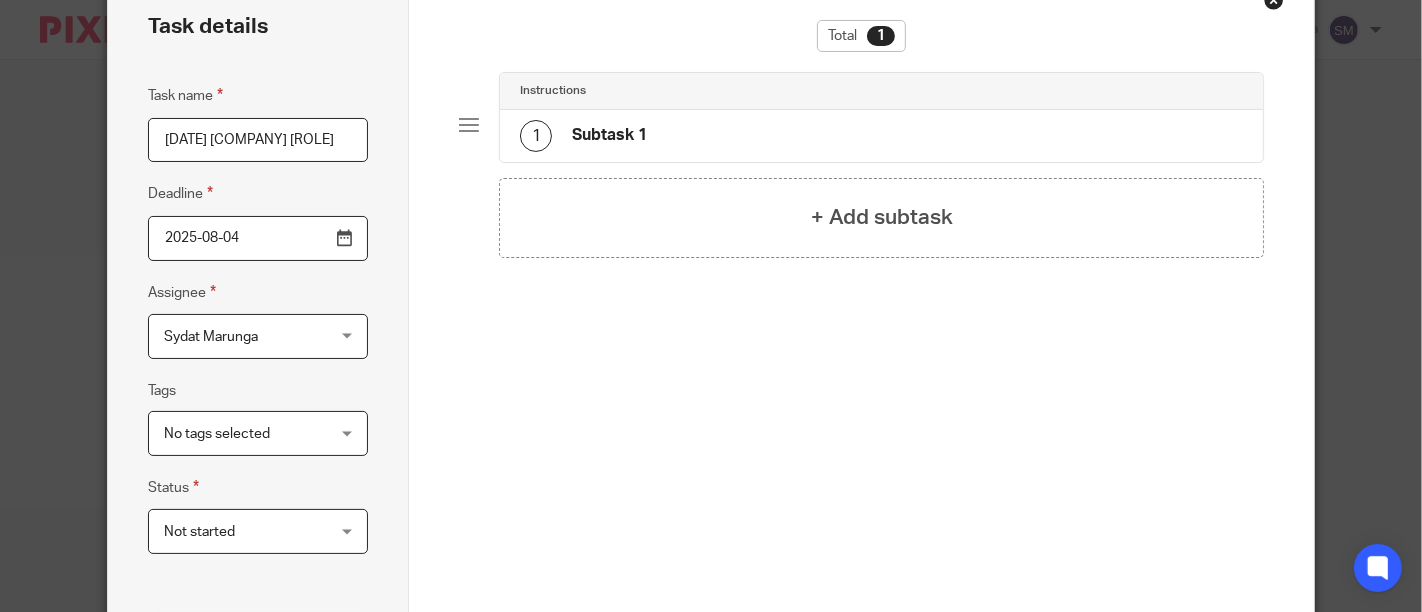 click on "Total
1
Instructions
1
Subtask 1
+ Add subtask" at bounding box center (861, 294) 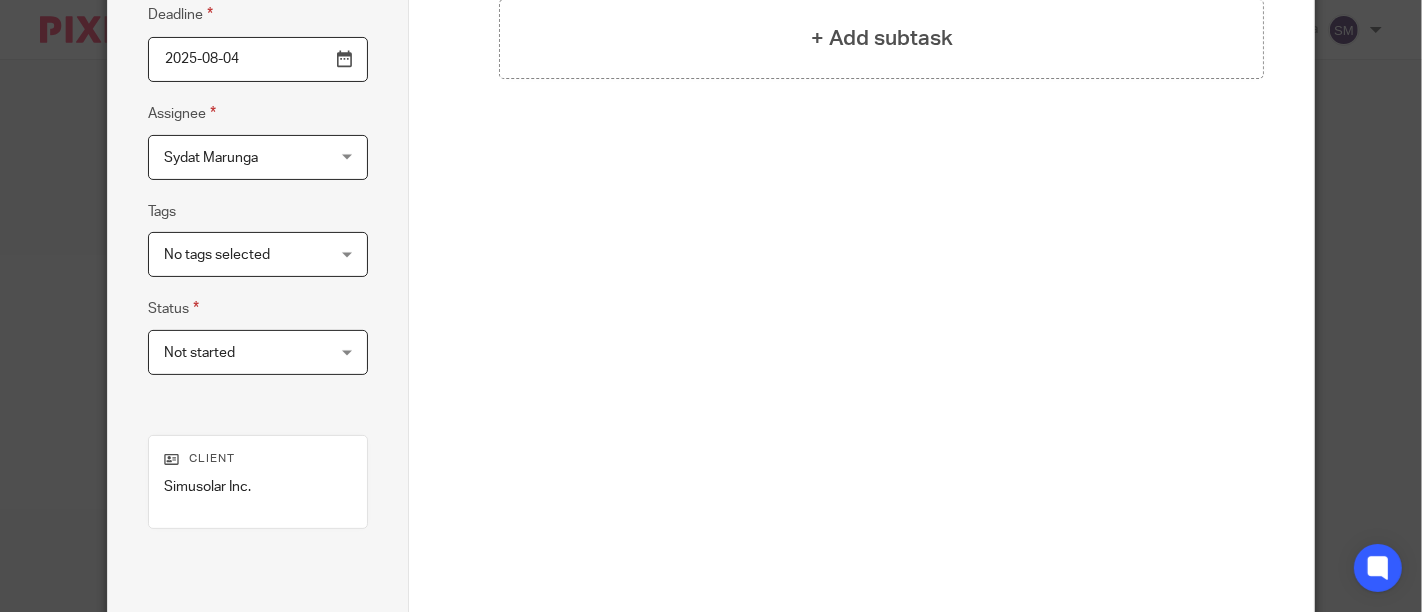 scroll, scrollTop: 501, scrollLeft: 0, axis: vertical 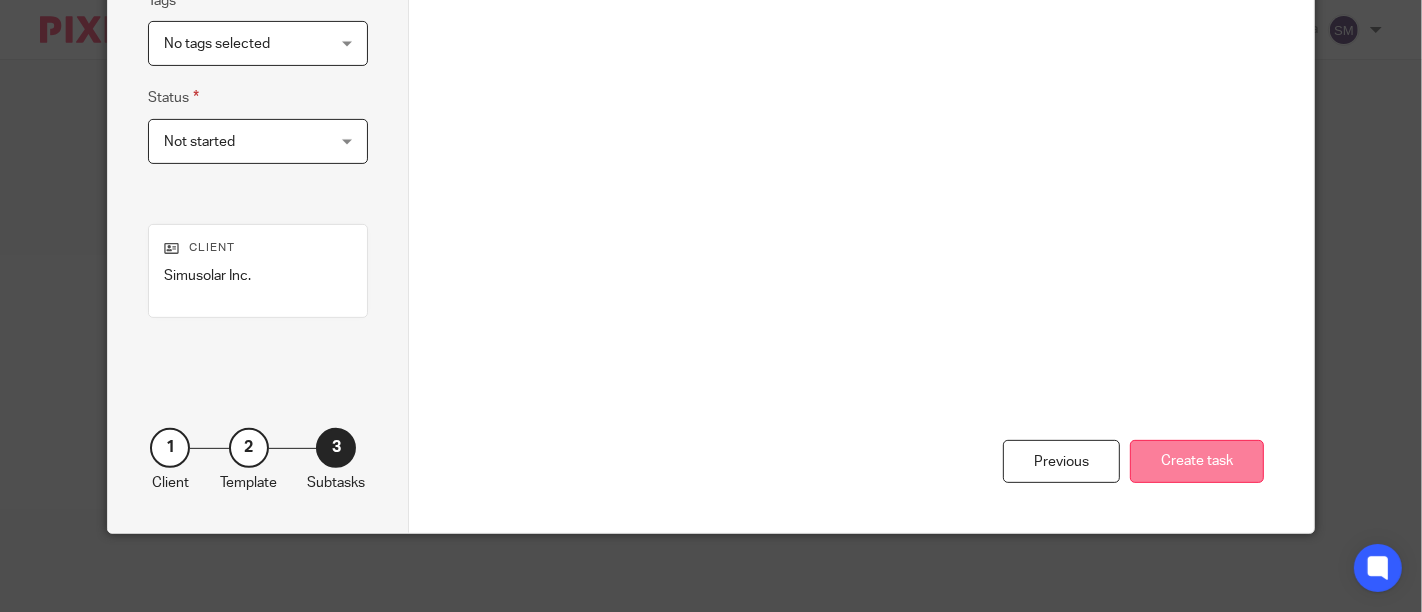 click on "Create task" at bounding box center [1197, 461] 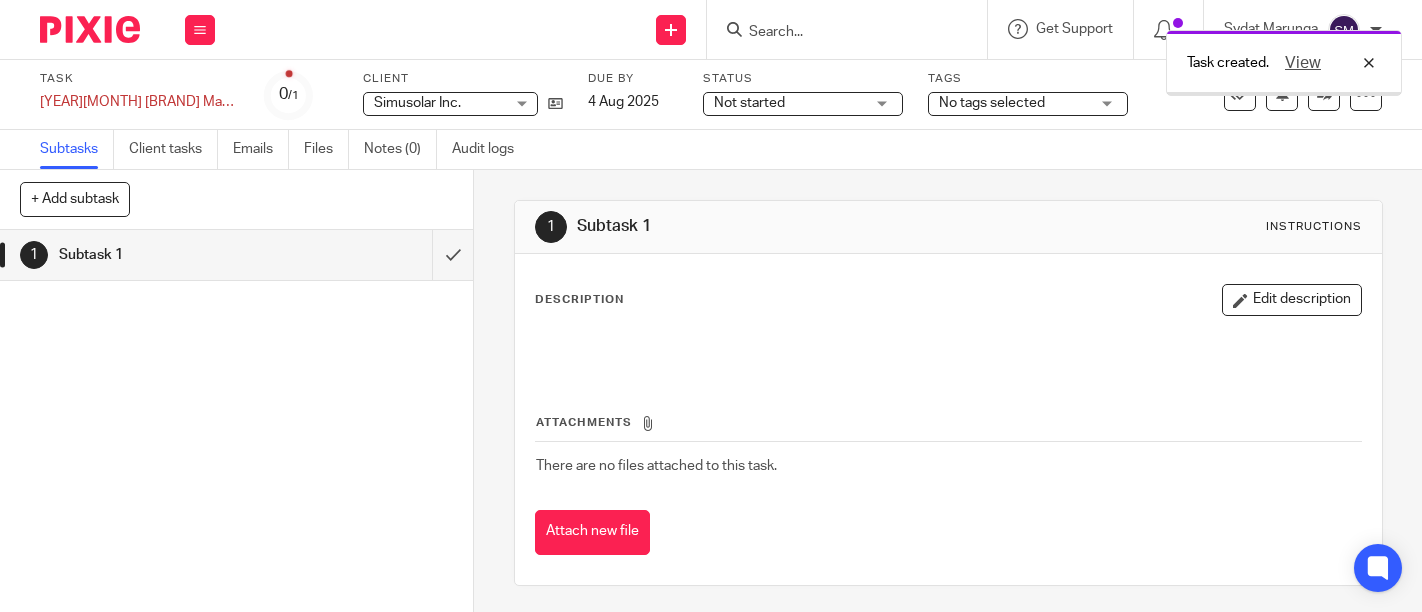 scroll, scrollTop: 0, scrollLeft: 0, axis: both 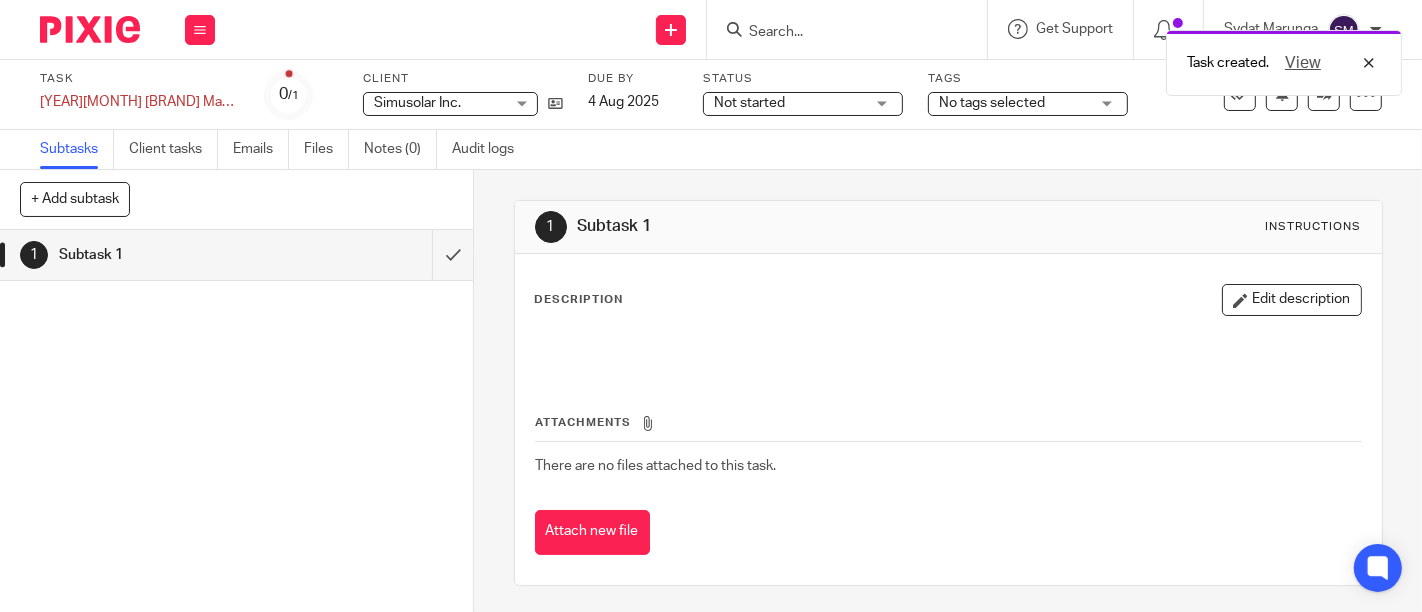click on "Not started
Not started" at bounding box center [803, 104] 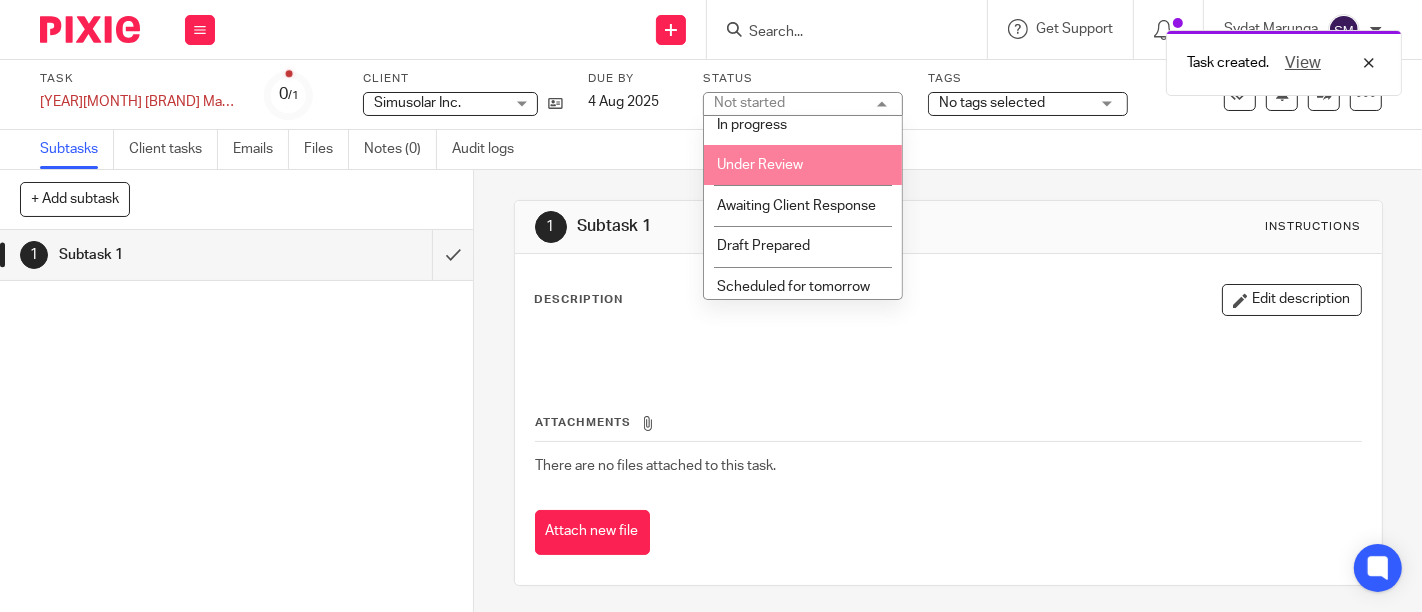 scroll, scrollTop: 80, scrollLeft: 0, axis: vertical 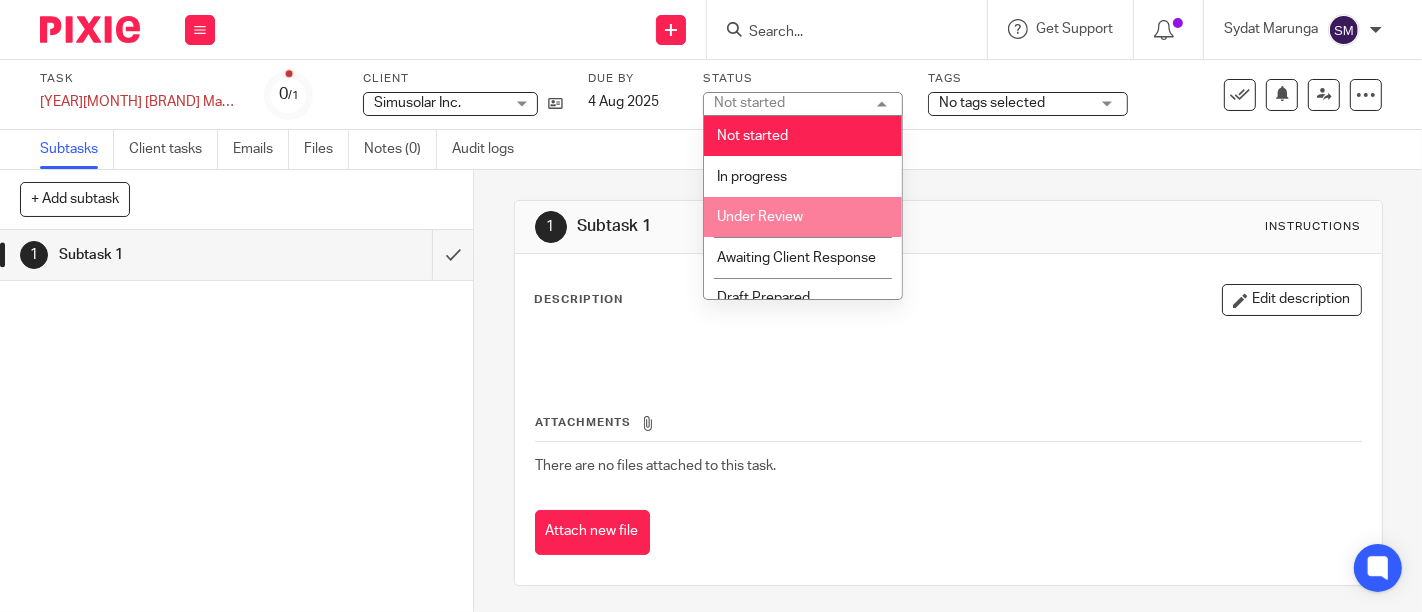 click on "Under Review" at bounding box center [760, 217] 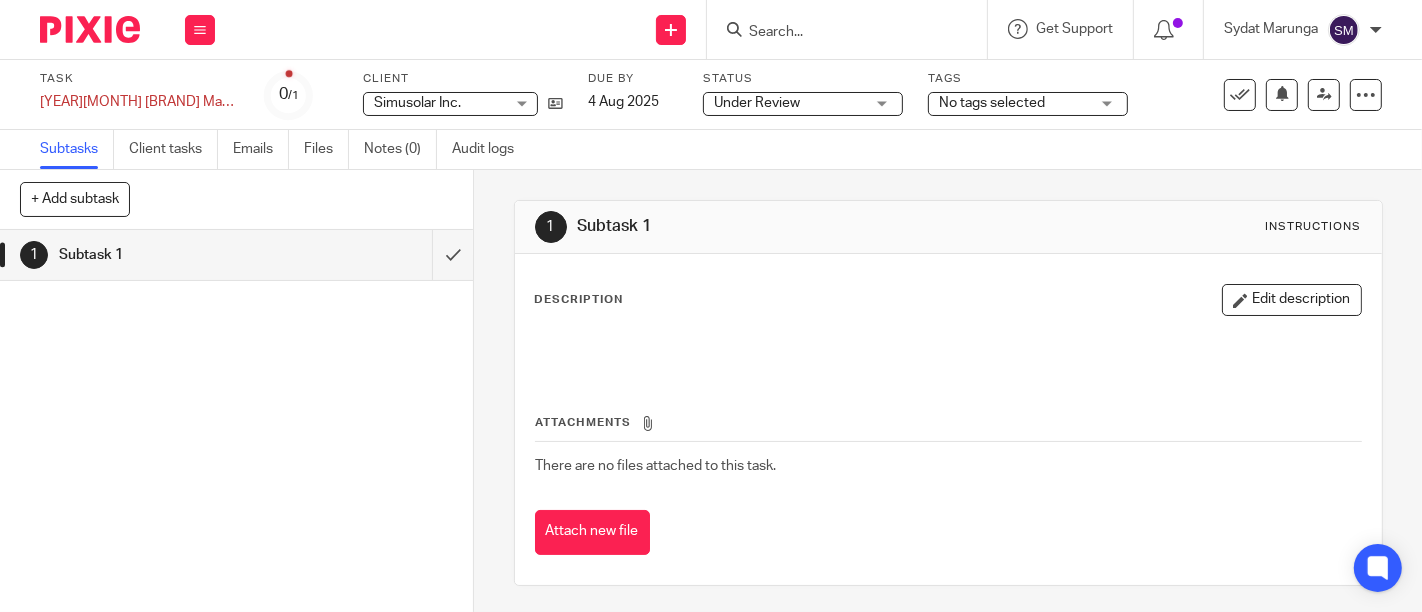 click on "1
Subtask 1
Instructions
Description
Edit description
Attachments     There are no files attached to this task.   Attach new file" at bounding box center [948, 393] 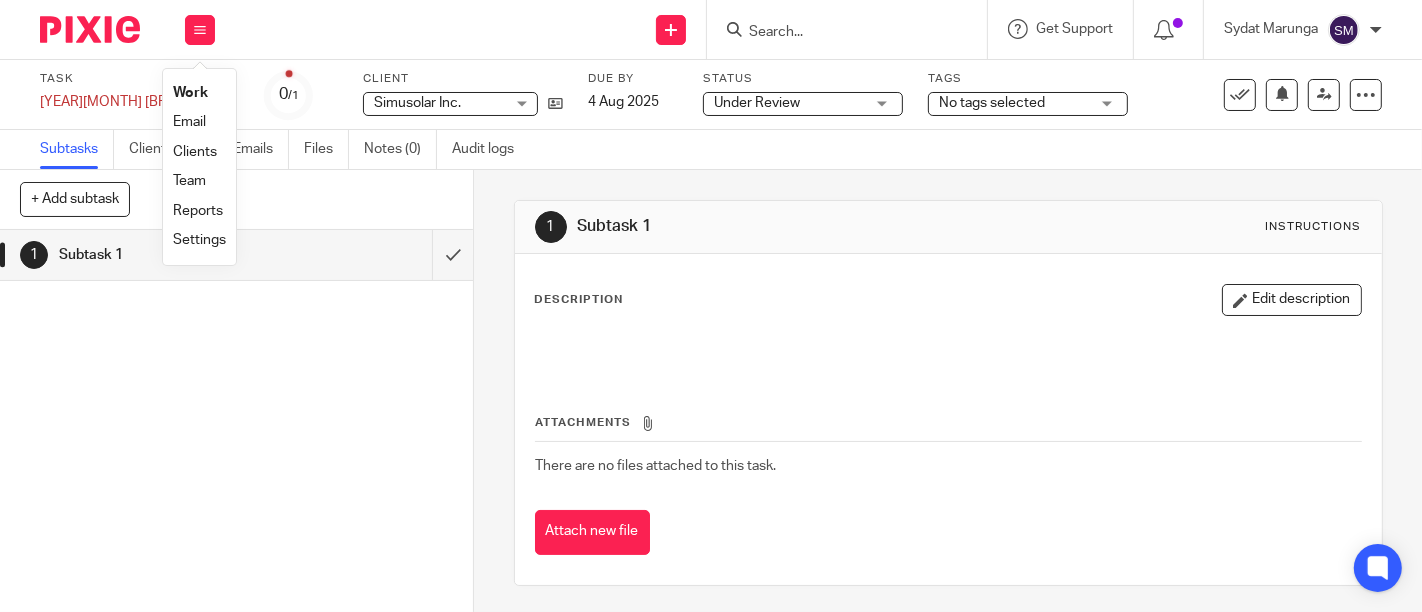 click on "Work" at bounding box center (190, 93) 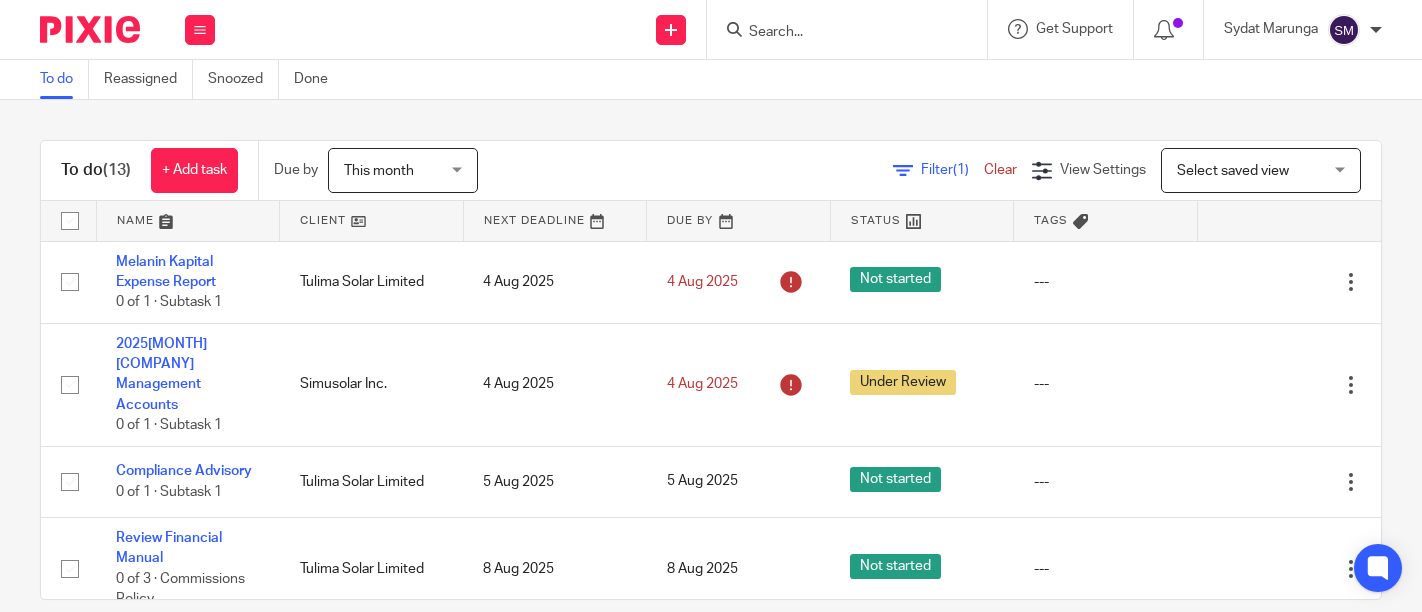 scroll, scrollTop: 0, scrollLeft: 0, axis: both 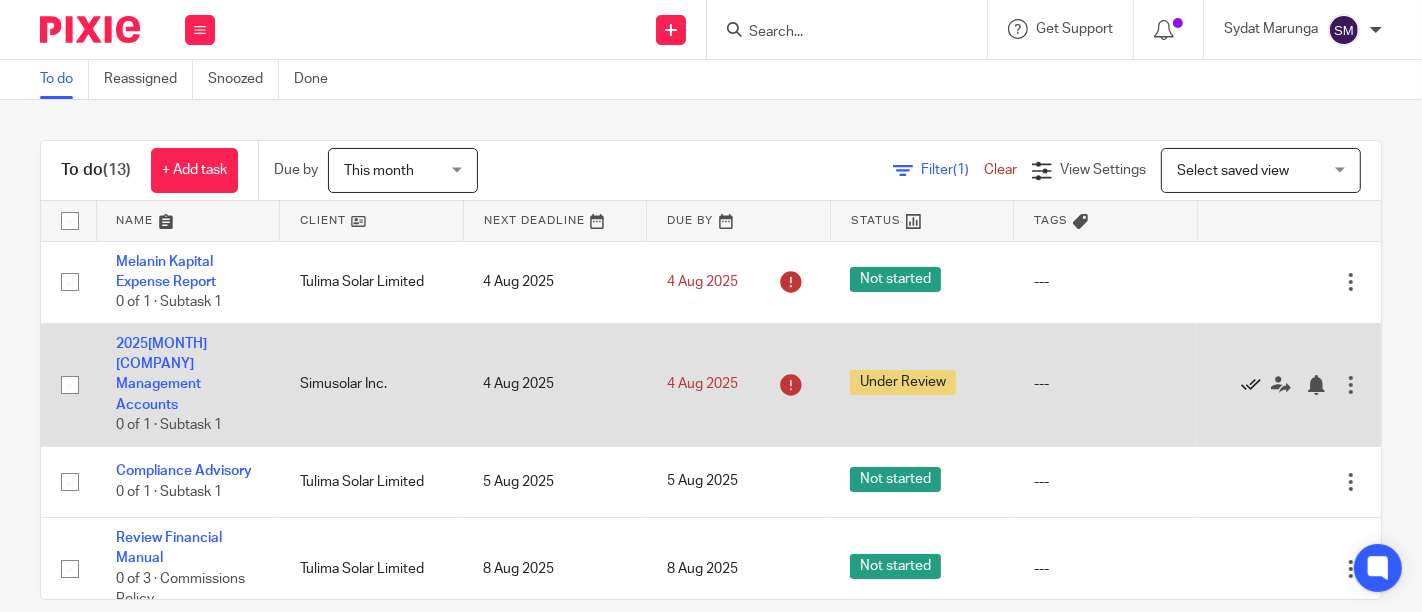 click at bounding box center (1251, 385) 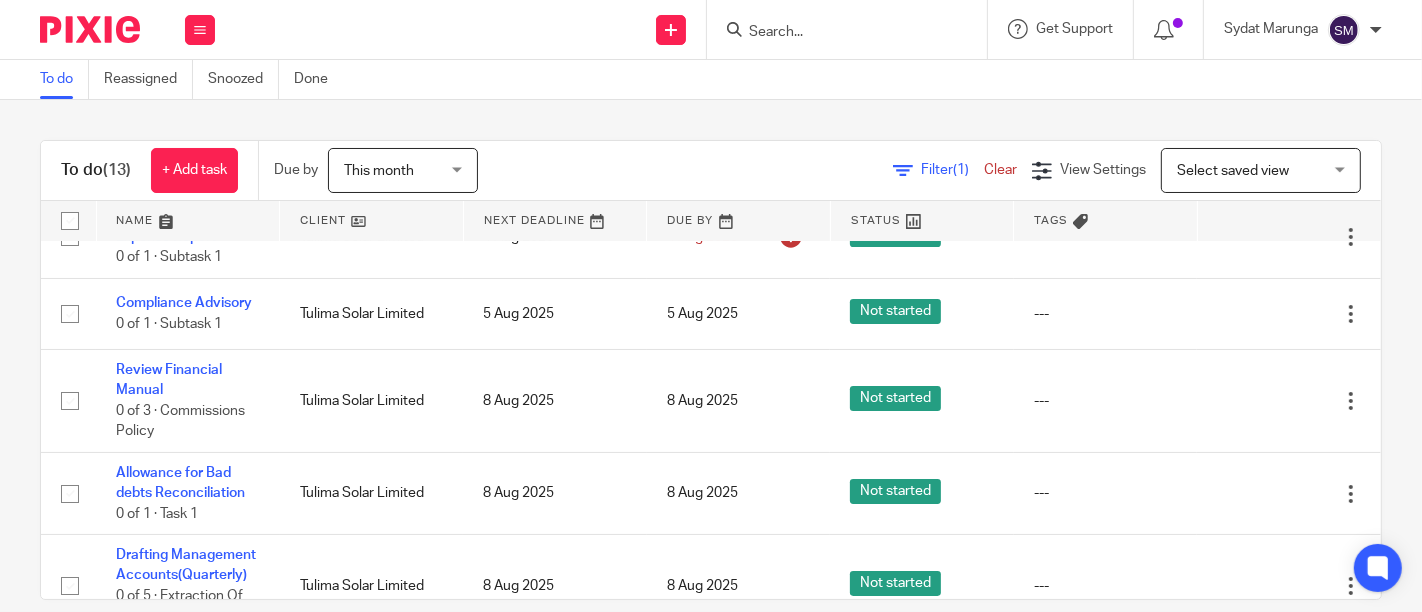 scroll, scrollTop: 0, scrollLeft: 0, axis: both 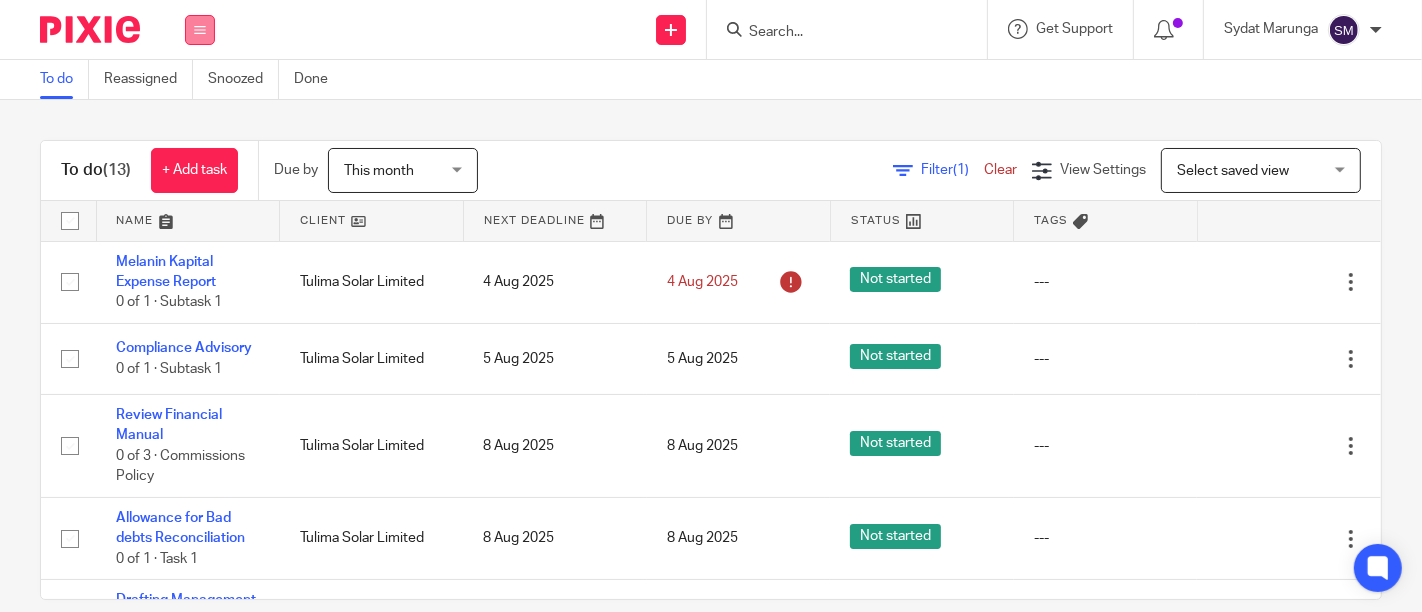 click at bounding box center [200, 30] 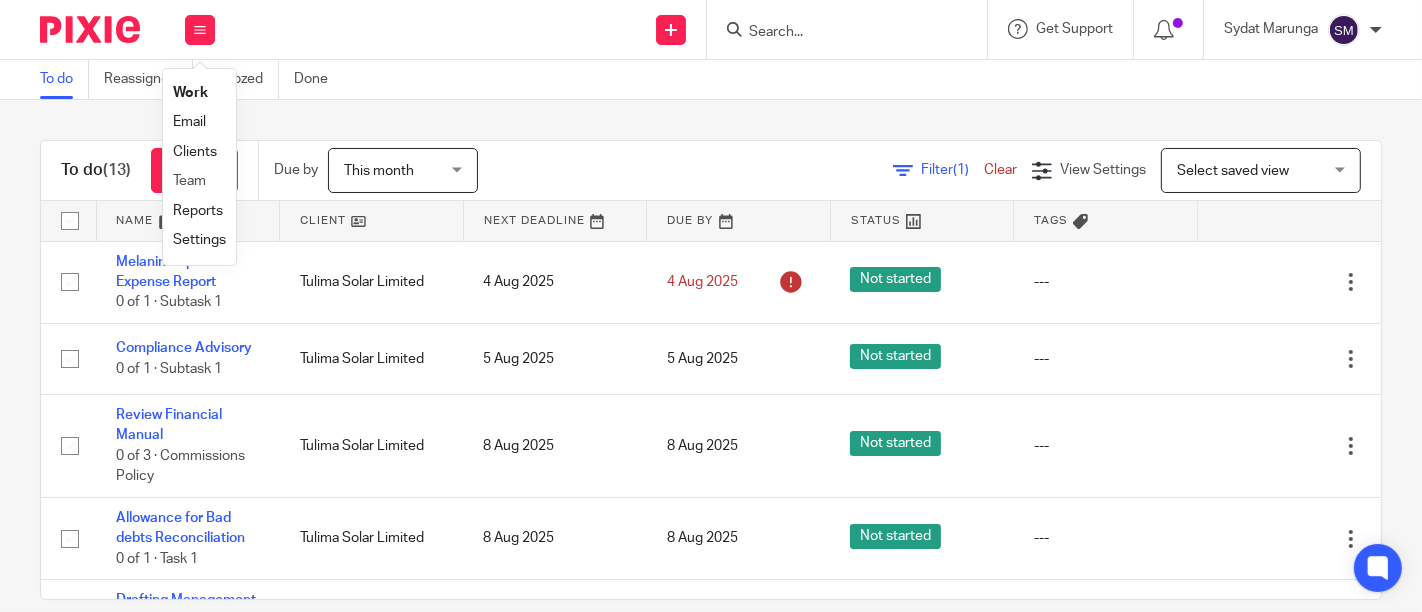 click on "Team" at bounding box center (199, 181) 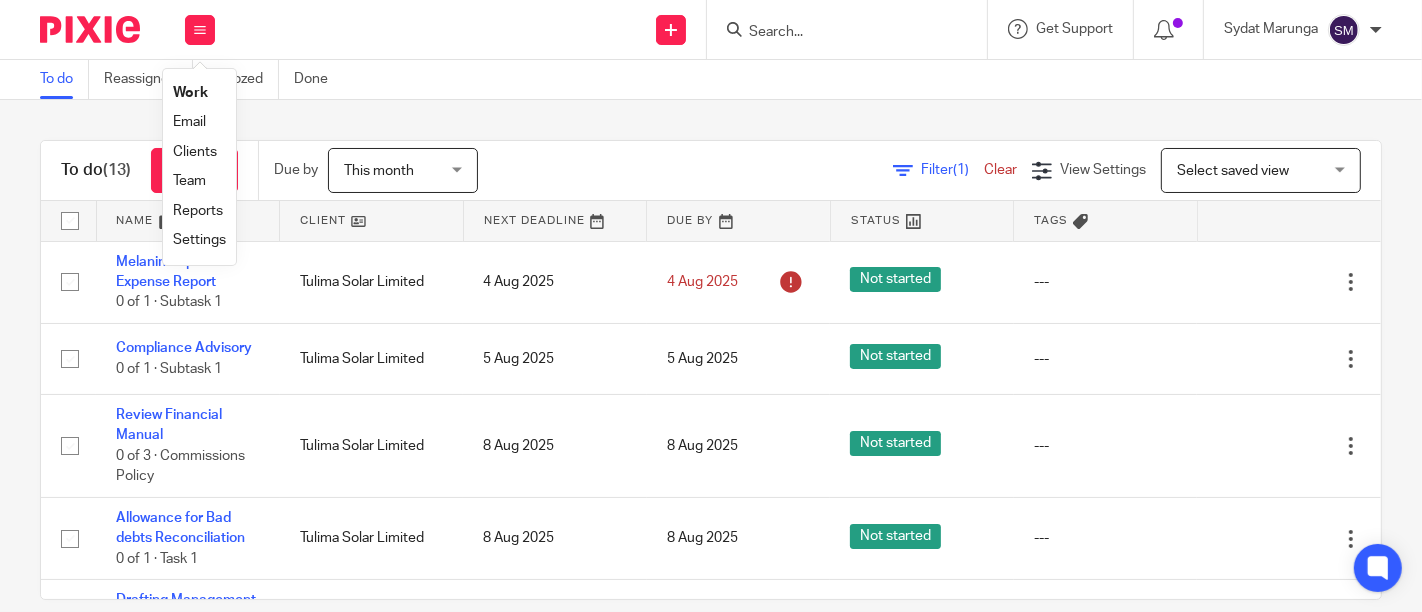 click on "Team" at bounding box center (189, 181) 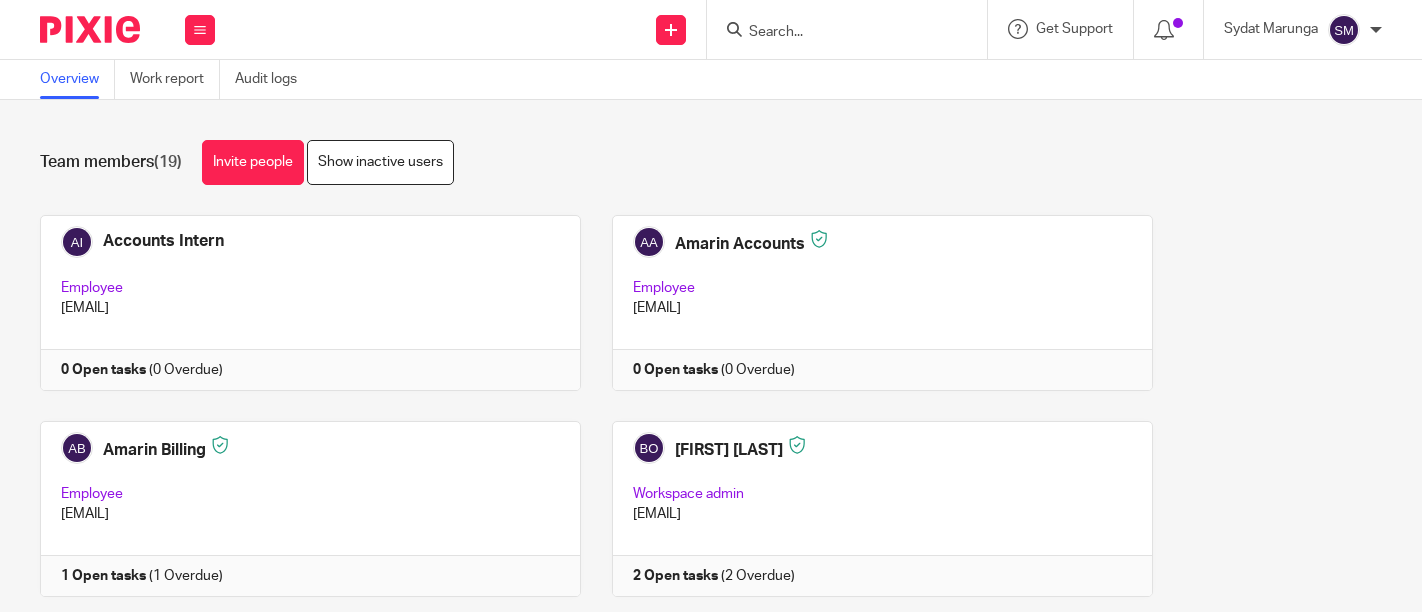 scroll, scrollTop: 0, scrollLeft: 0, axis: both 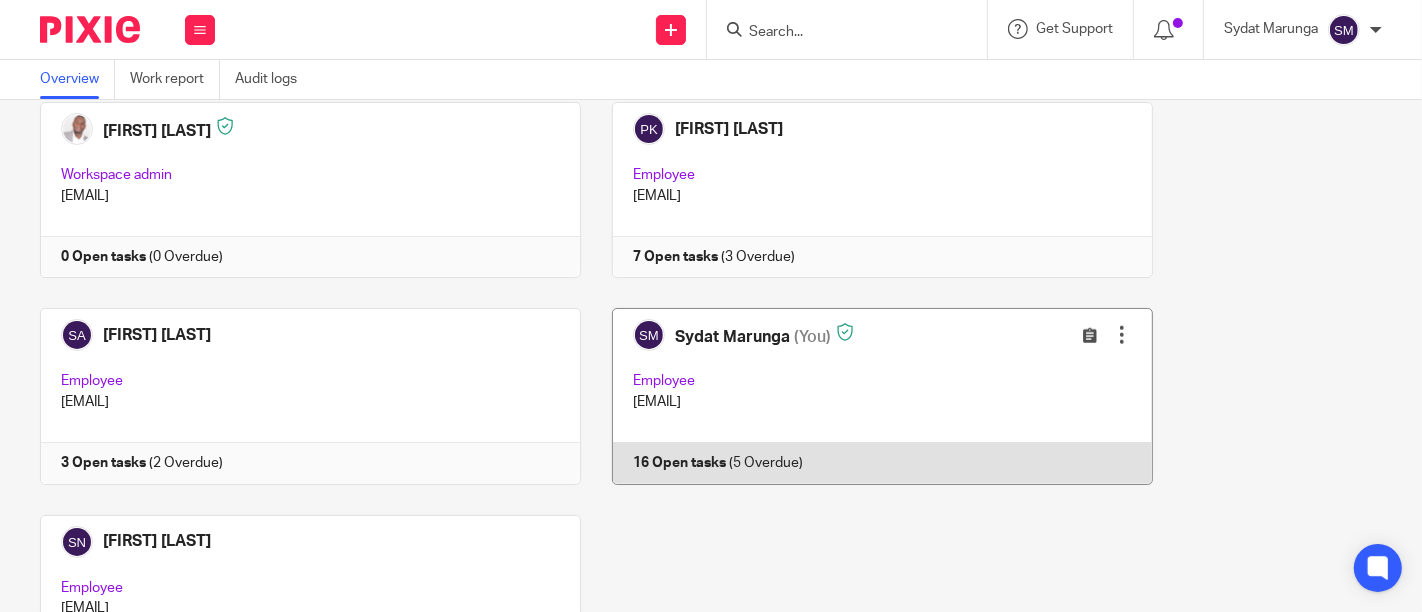 click at bounding box center [867, 396] 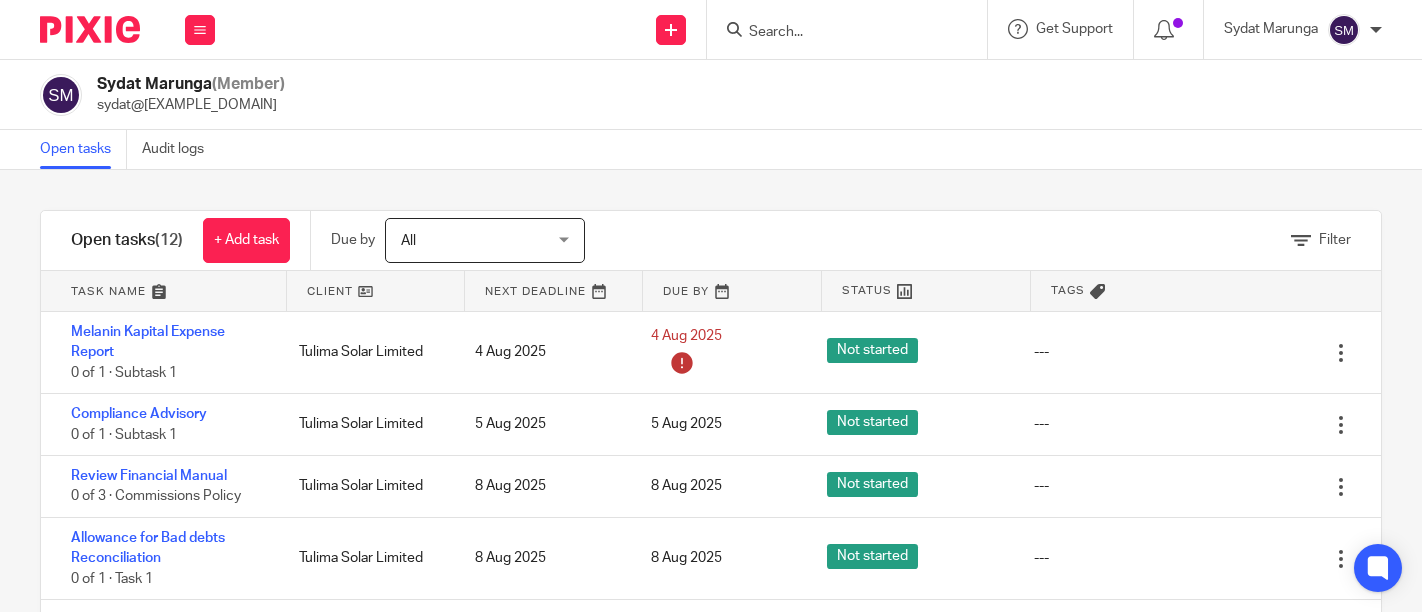 scroll, scrollTop: 0, scrollLeft: 0, axis: both 